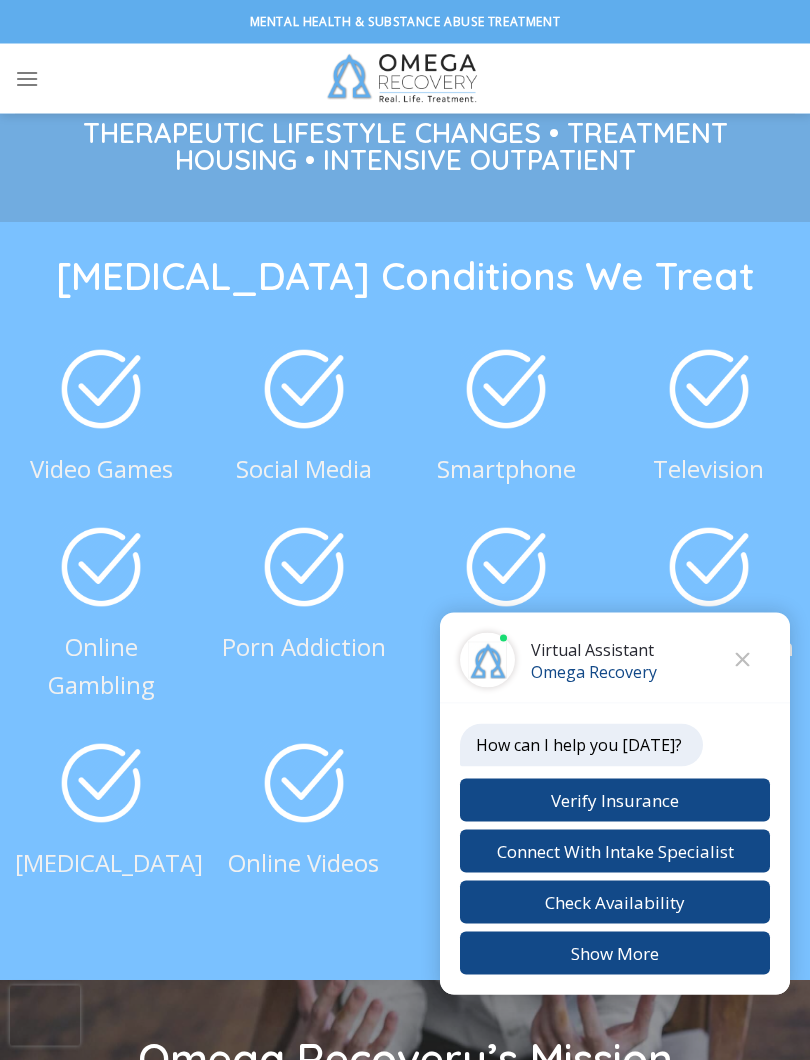 scroll, scrollTop: 3125, scrollLeft: 0, axis: vertical 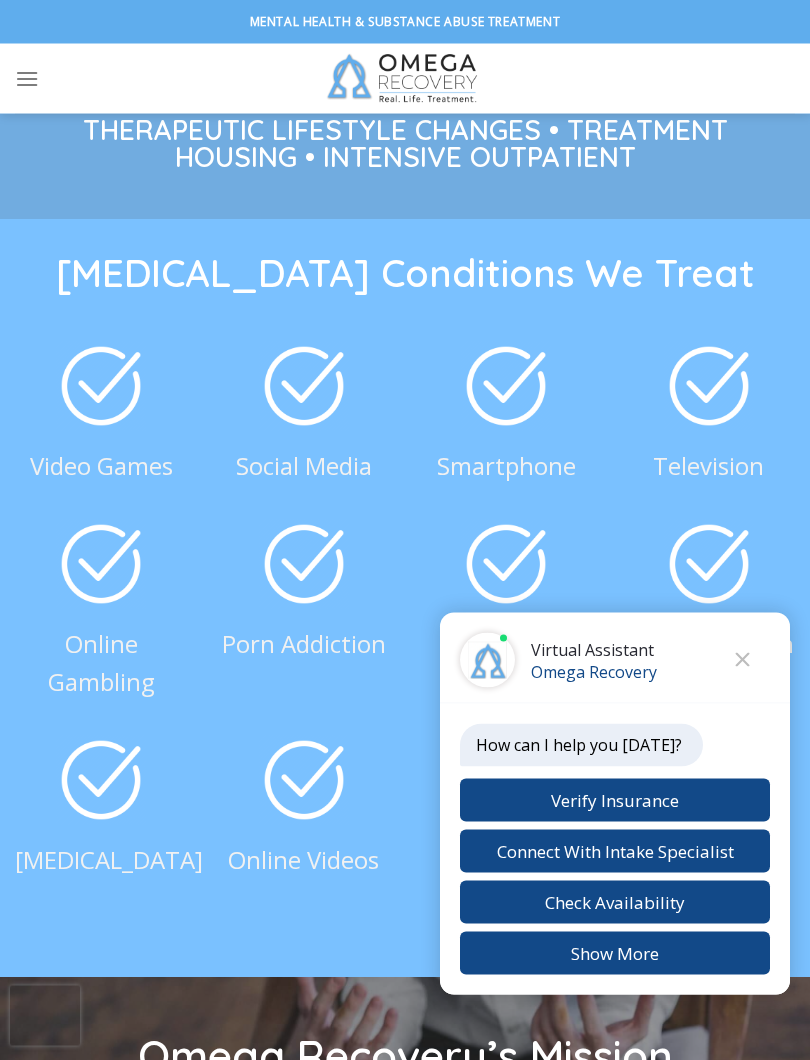 click at bounding box center [101, 385] 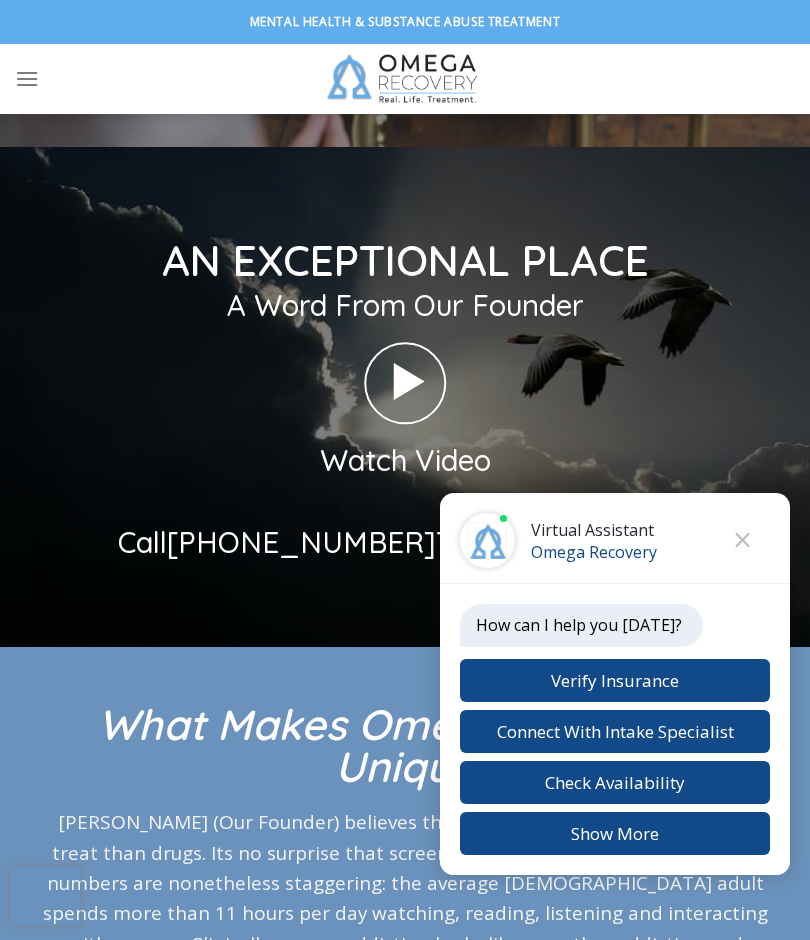 scroll, scrollTop: 4554, scrollLeft: 0, axis: vertical 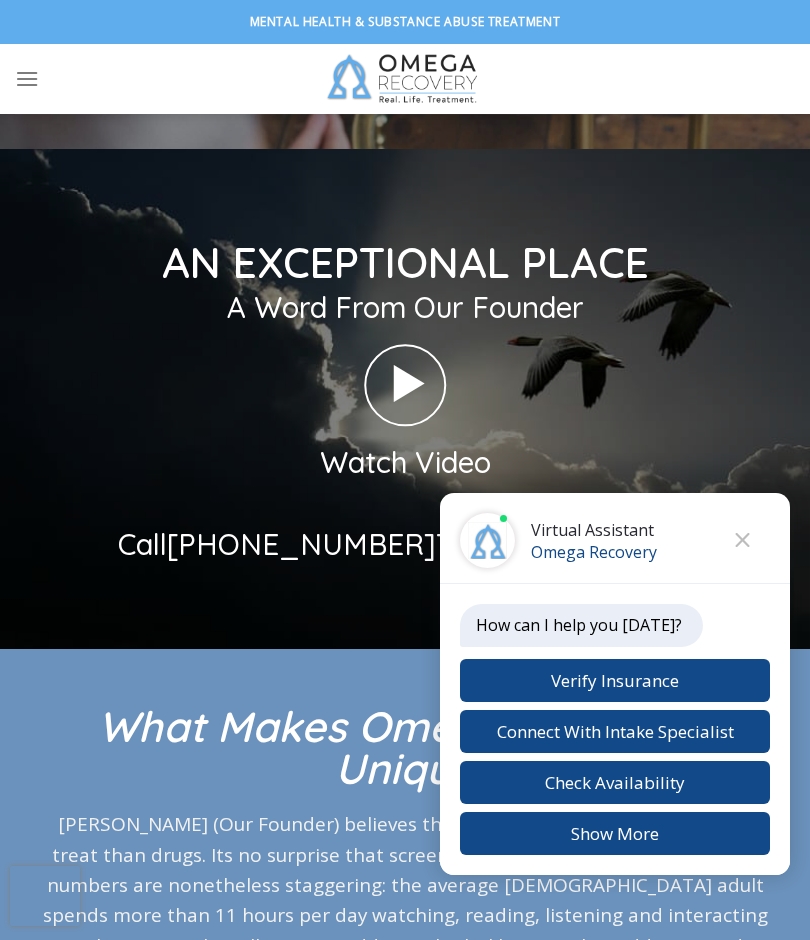 click at bounding box center (405, 384) 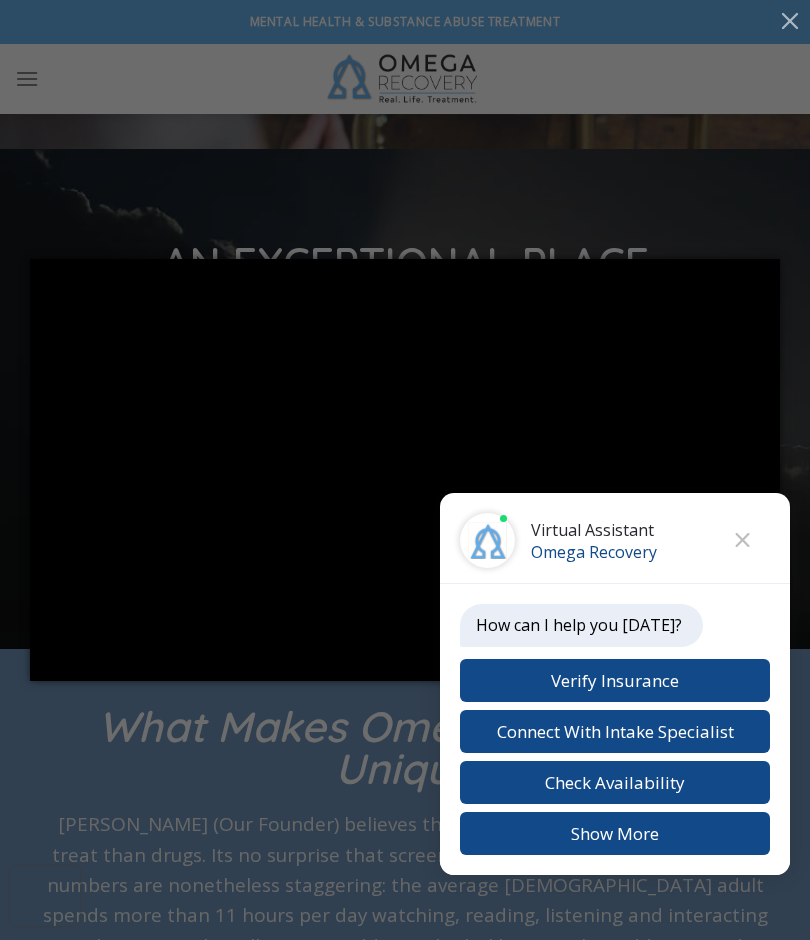 click at bounding box center (742, 540) 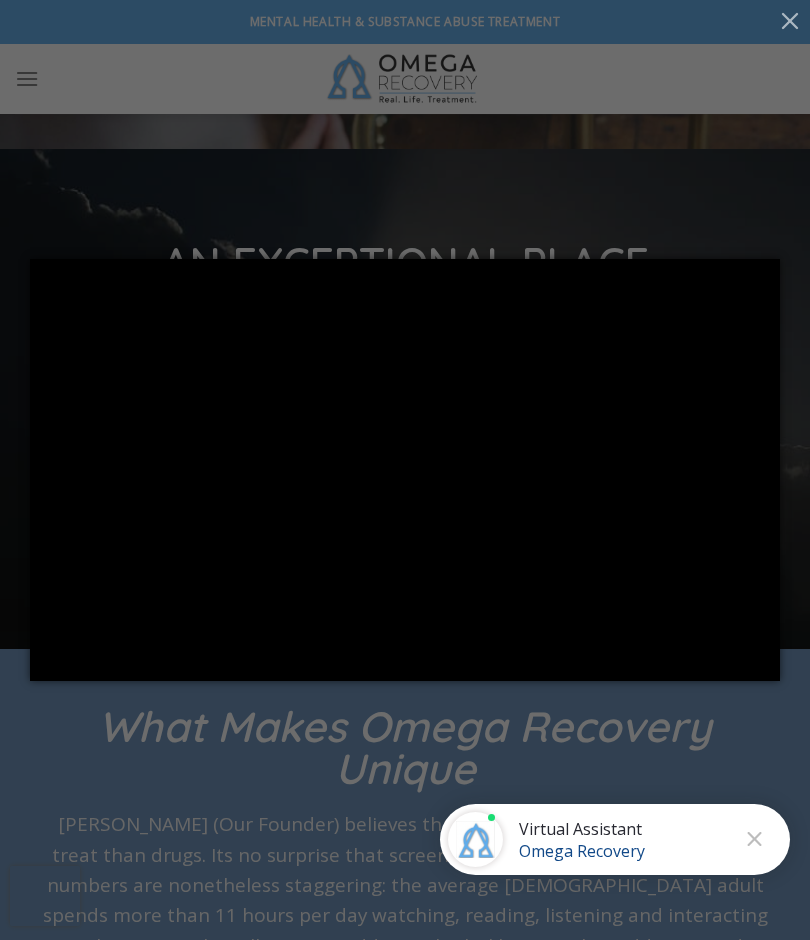 click at bounding box center (754, 839) 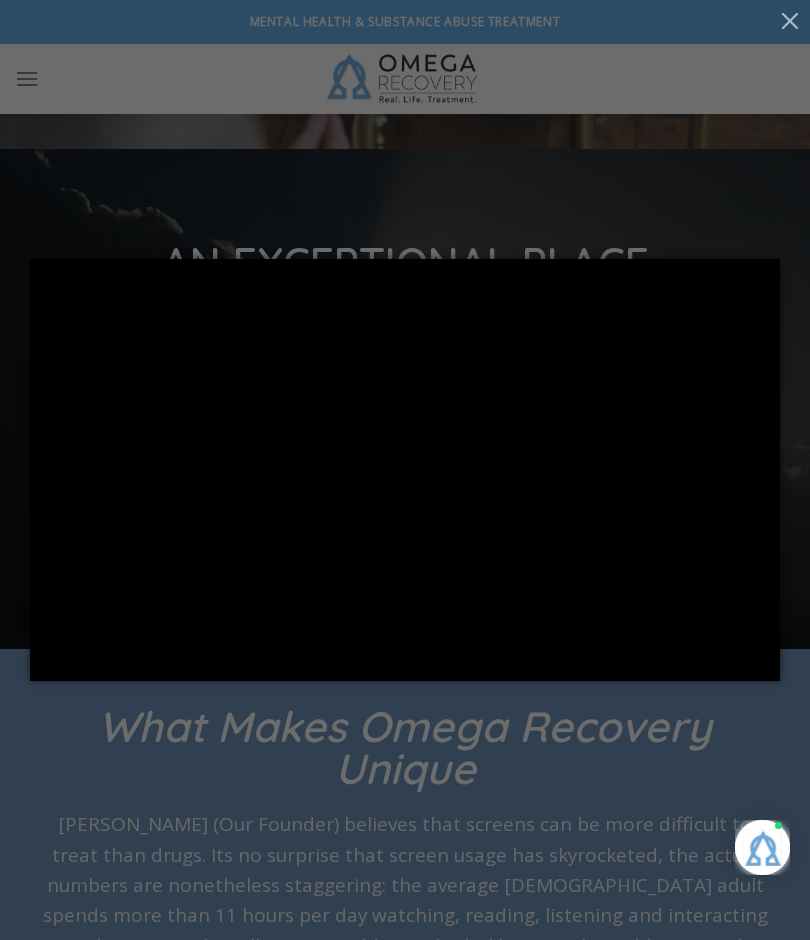 click at bounding box center (790, 20) 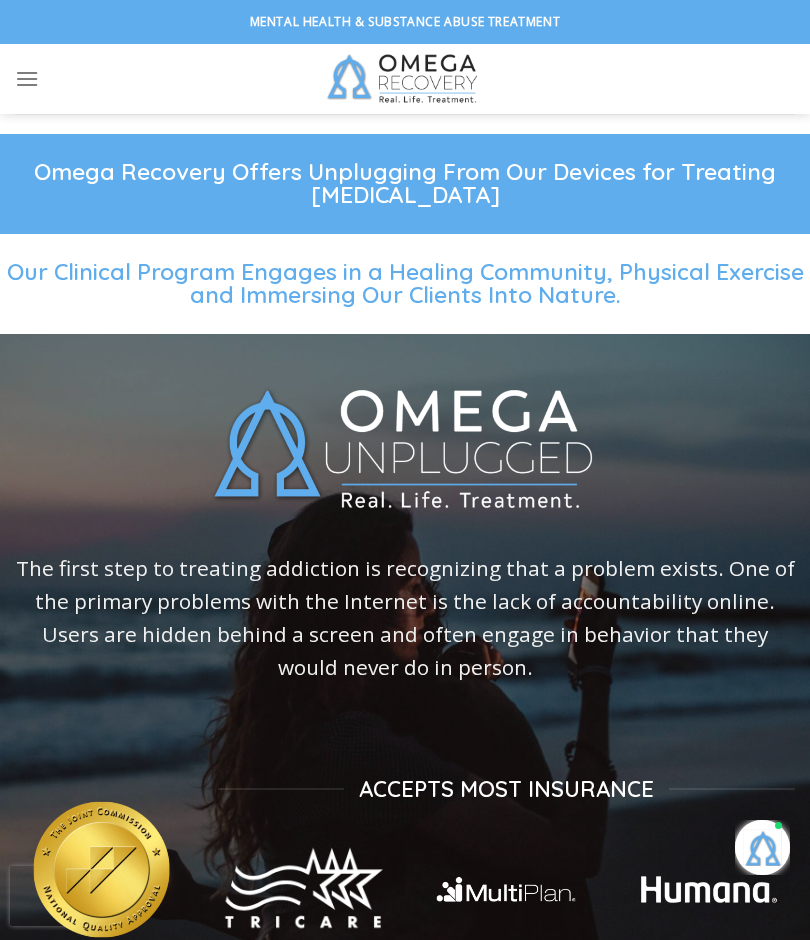 scroll, scrollTop: 4554, scrollLeft: 0, axis: vertical 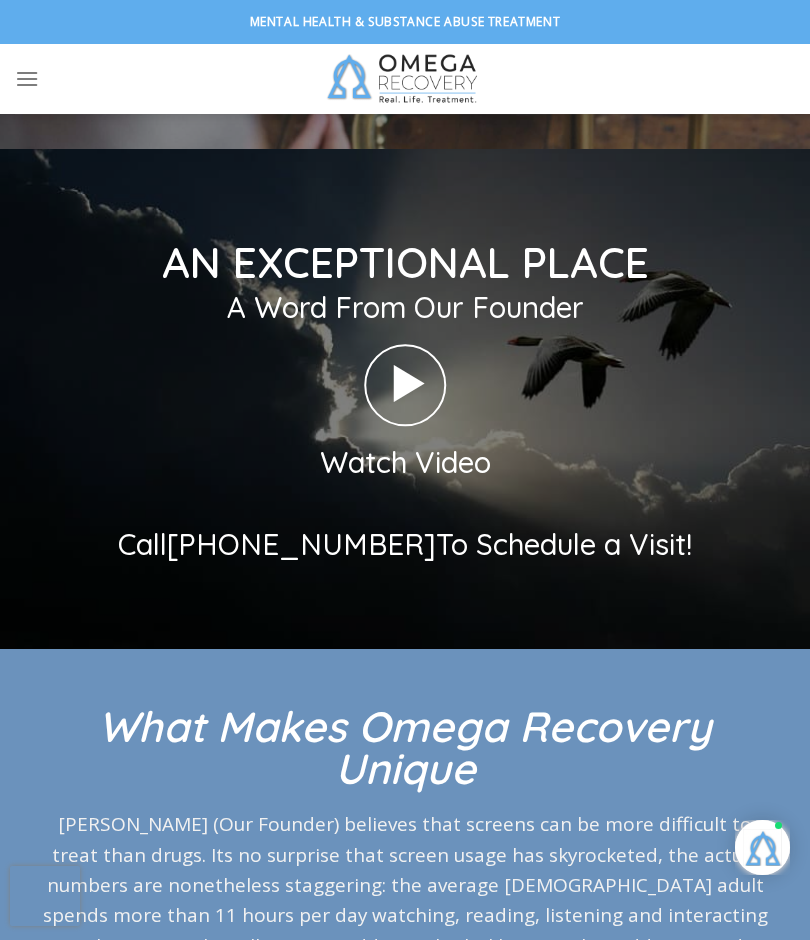 click at bounding box center [405, 384] 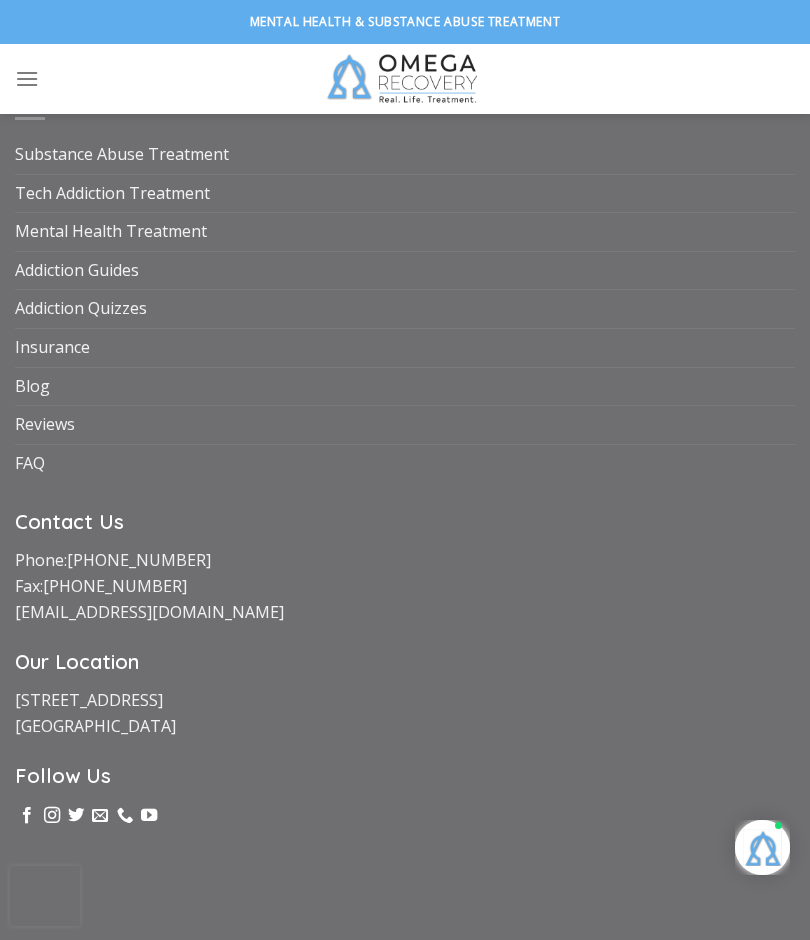 scroll, scrollTop: 8739, scrollLeft: 0, axis: vertical 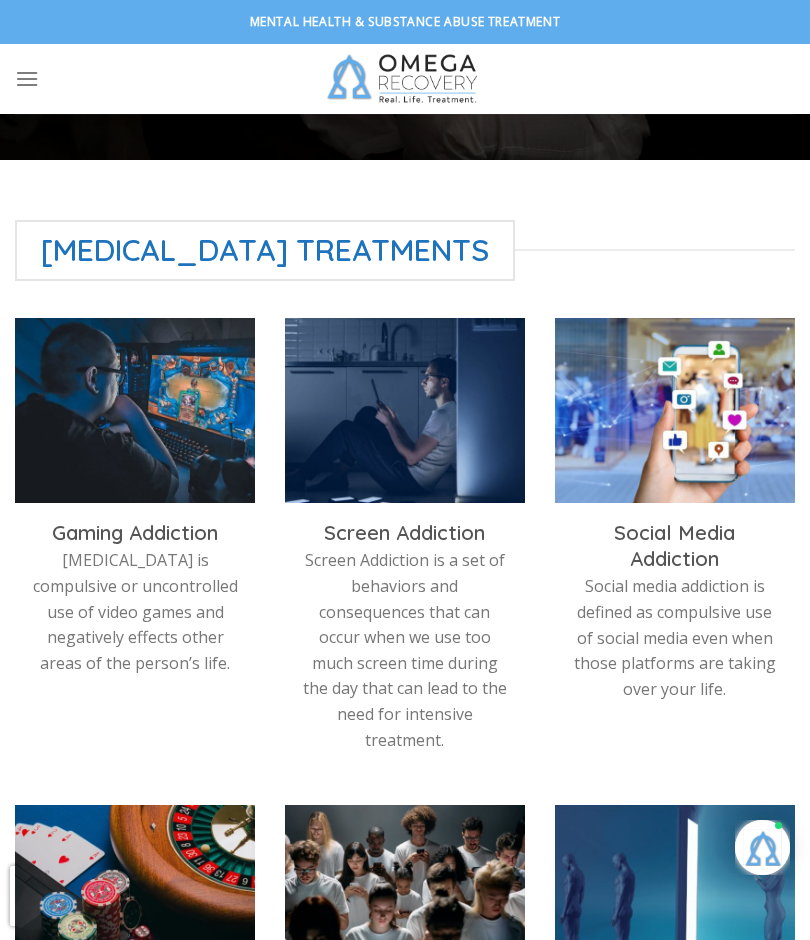 click on "Video Game Addiction is compulsive or uncontrolled use of video games and negatively effects other areas of the person’s life." at bounding box center [135, 612] 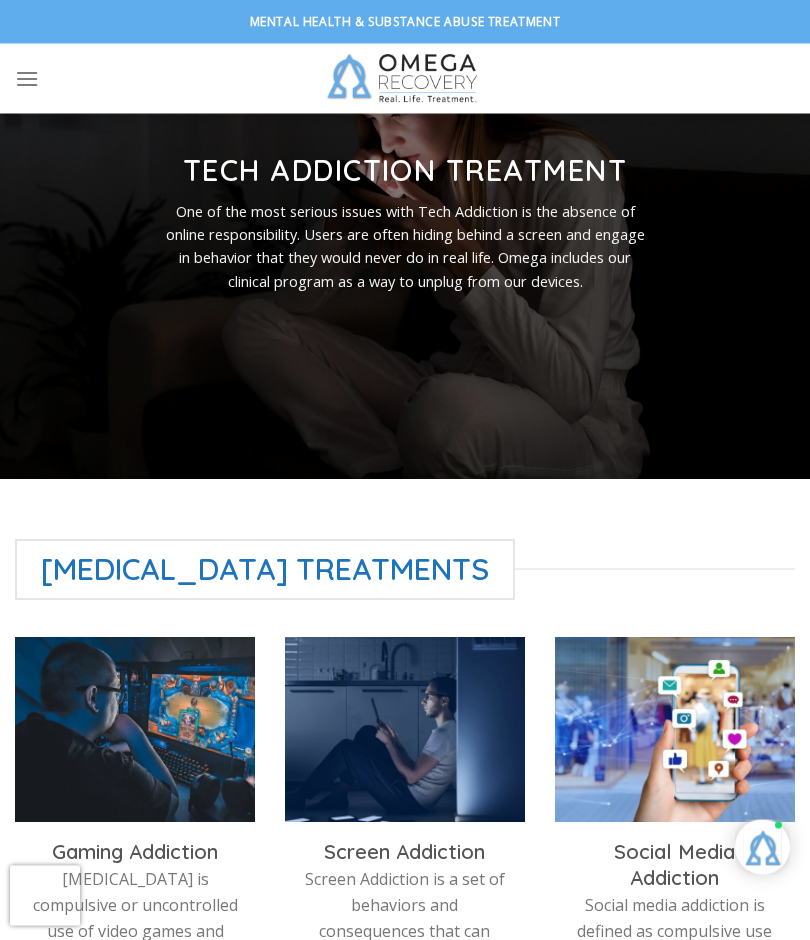 scroll, scrollTop: 155, scrollLeft: 0, axis: vertical 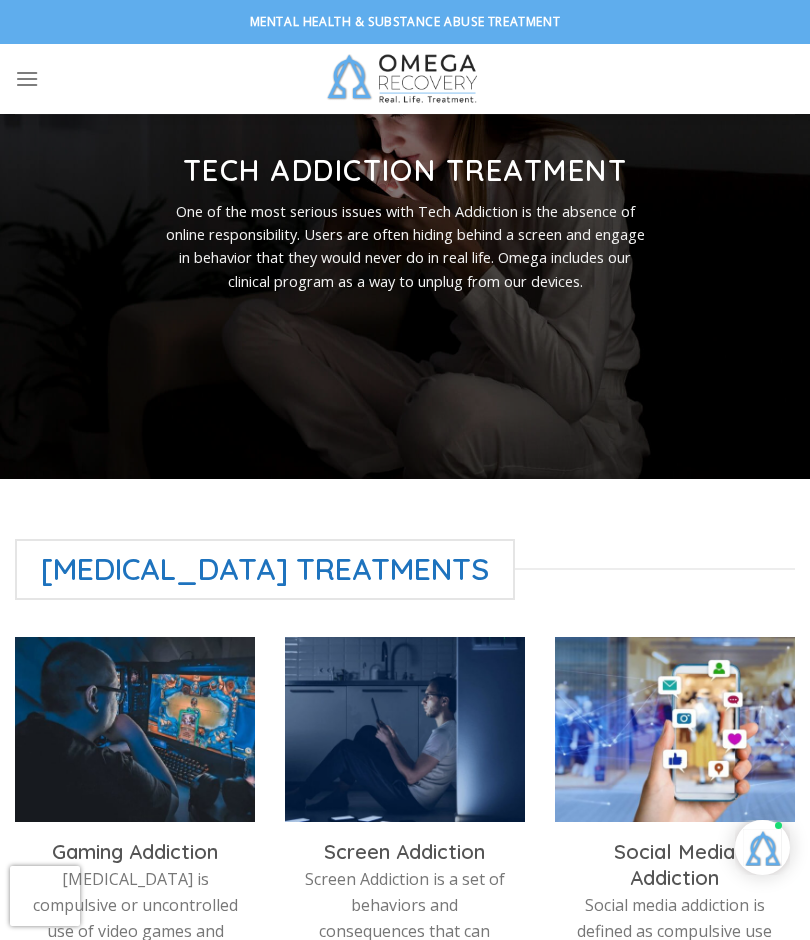 click on "Tech Addiction Treatment" at bounding box center [405, 170] 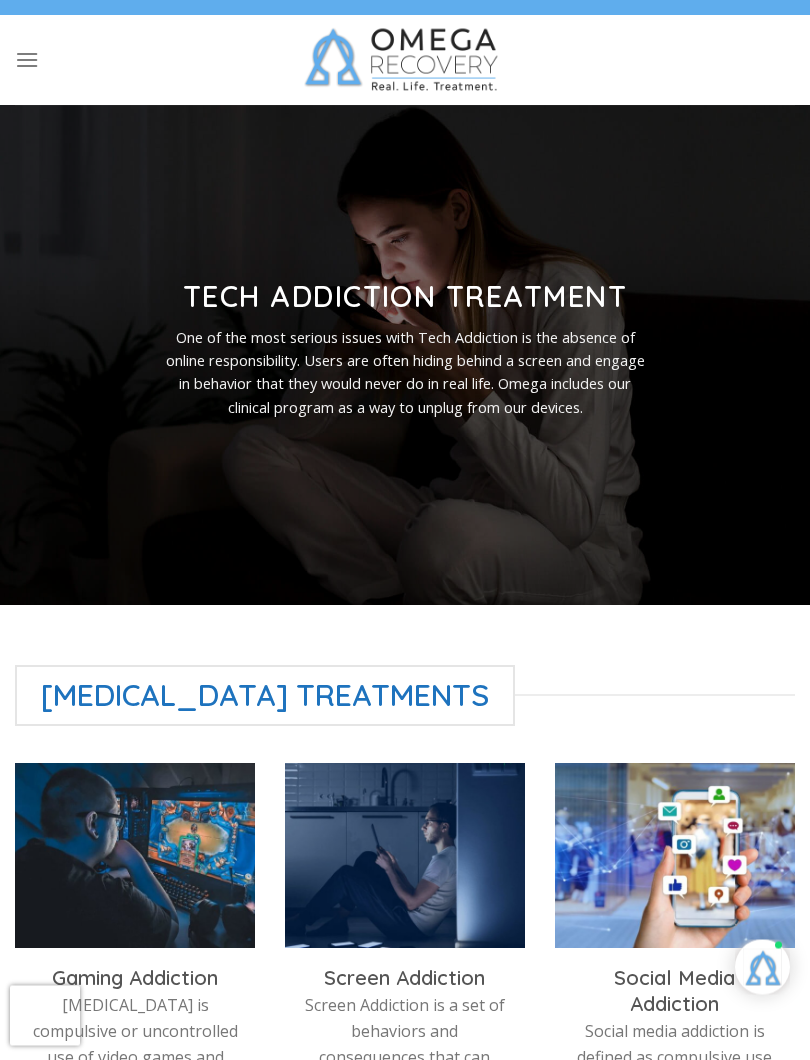 scroll, scrollTop: 36, scrollLeft: 0, axis: vertical 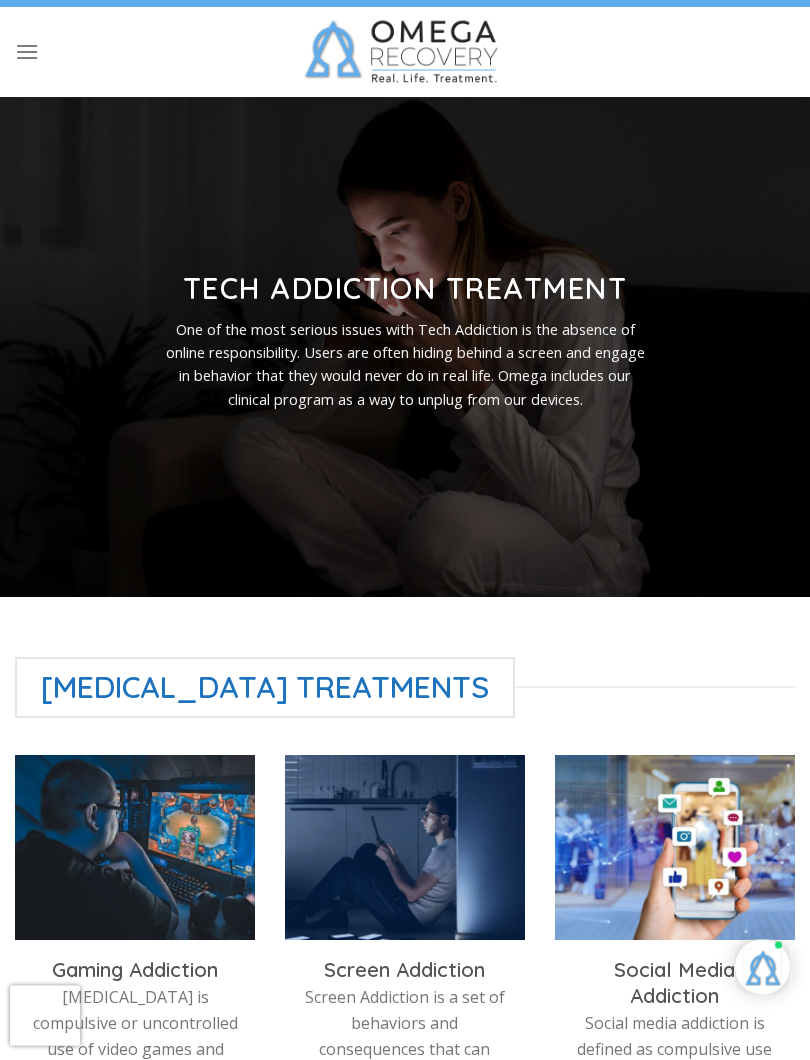 click on "One of the most serious issues with Tech Addiction is the absence of online responsibility. Users are often hiding behind a screen and engage in behavior that they would never do in real life. Omega includes our clinical program as a way to unplug from our devices." at bounding box center (405, 365) 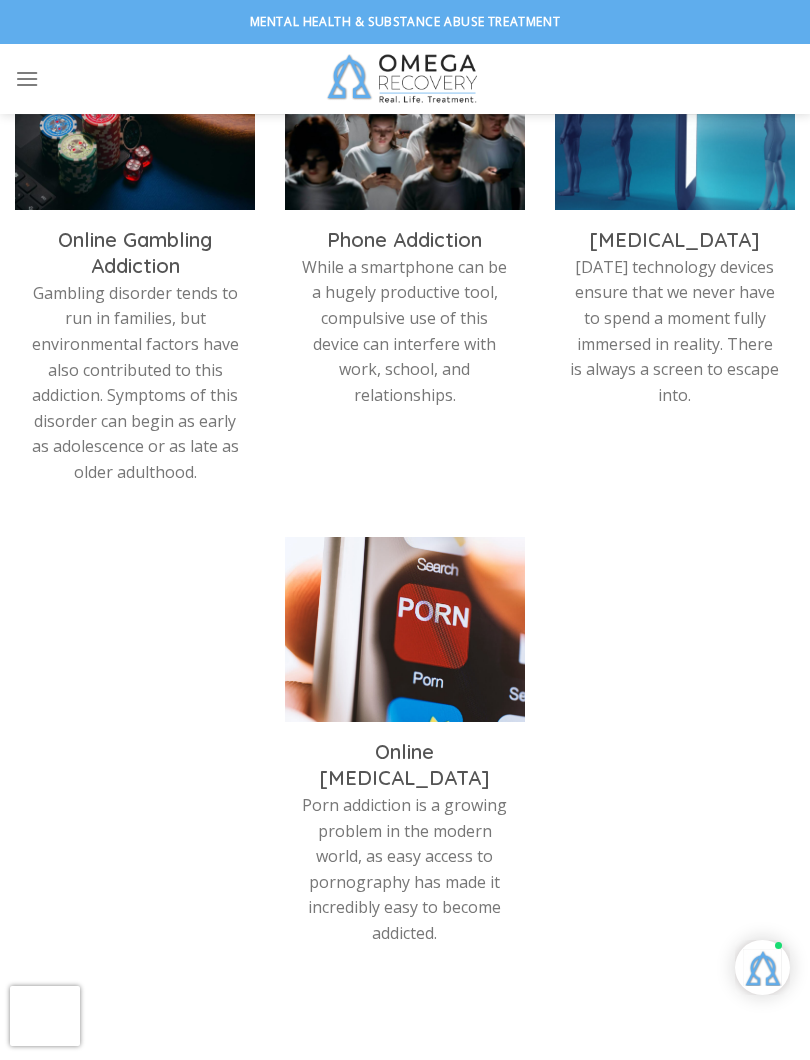 scroll, scrollTop: 1276, scrollLeft: 0, axis: vertical 